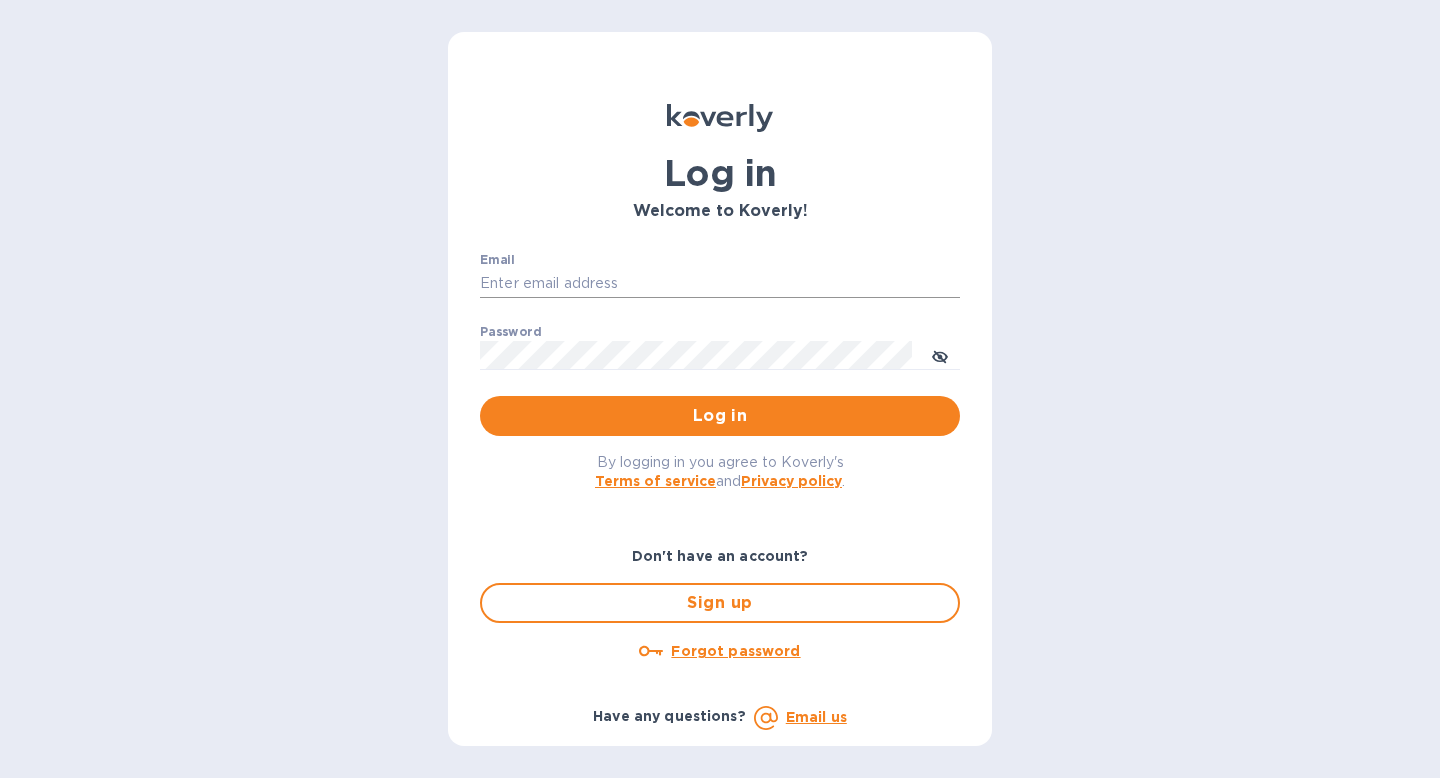 scroll, scrollTop: 0, scrollLeft: 0, axis: both 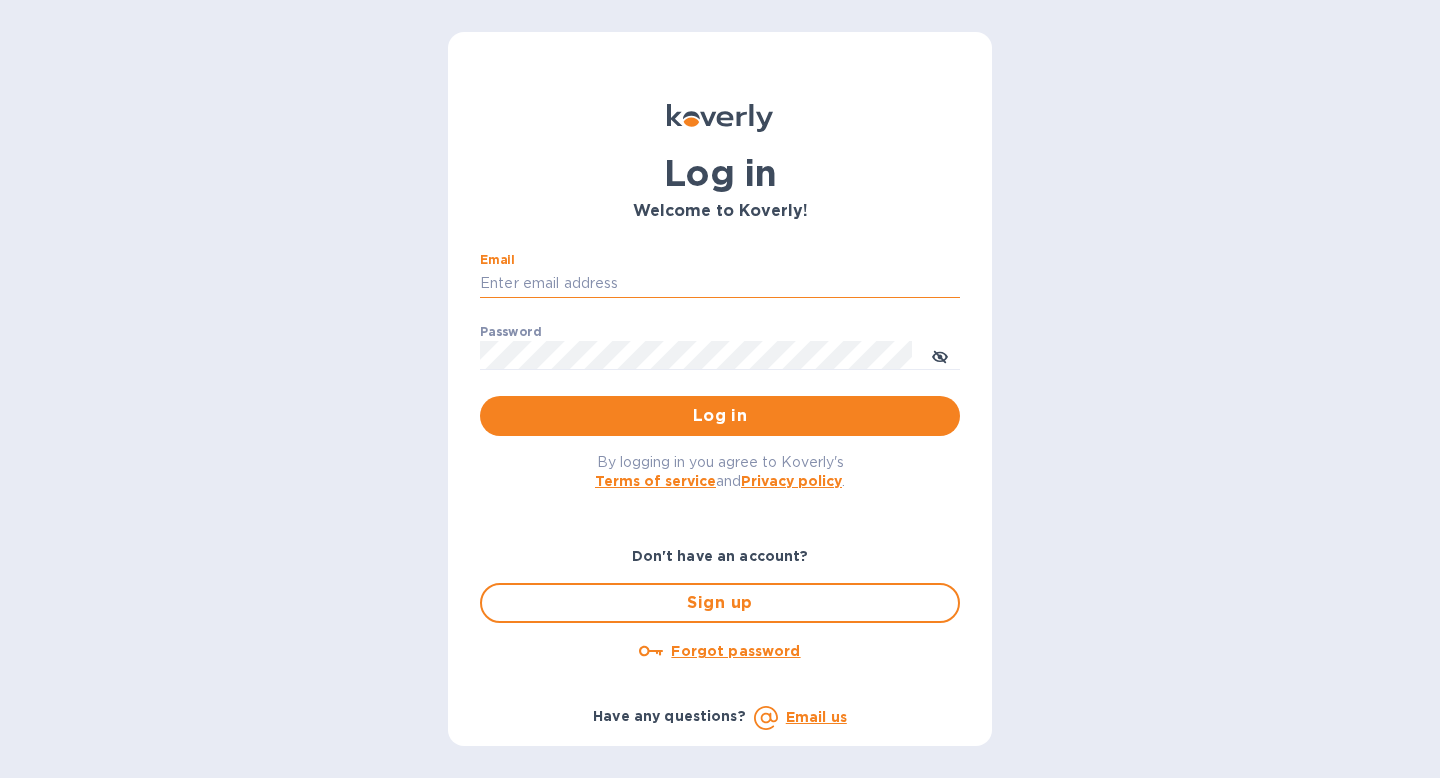 click on "Email" at bounding box center [720, 284] 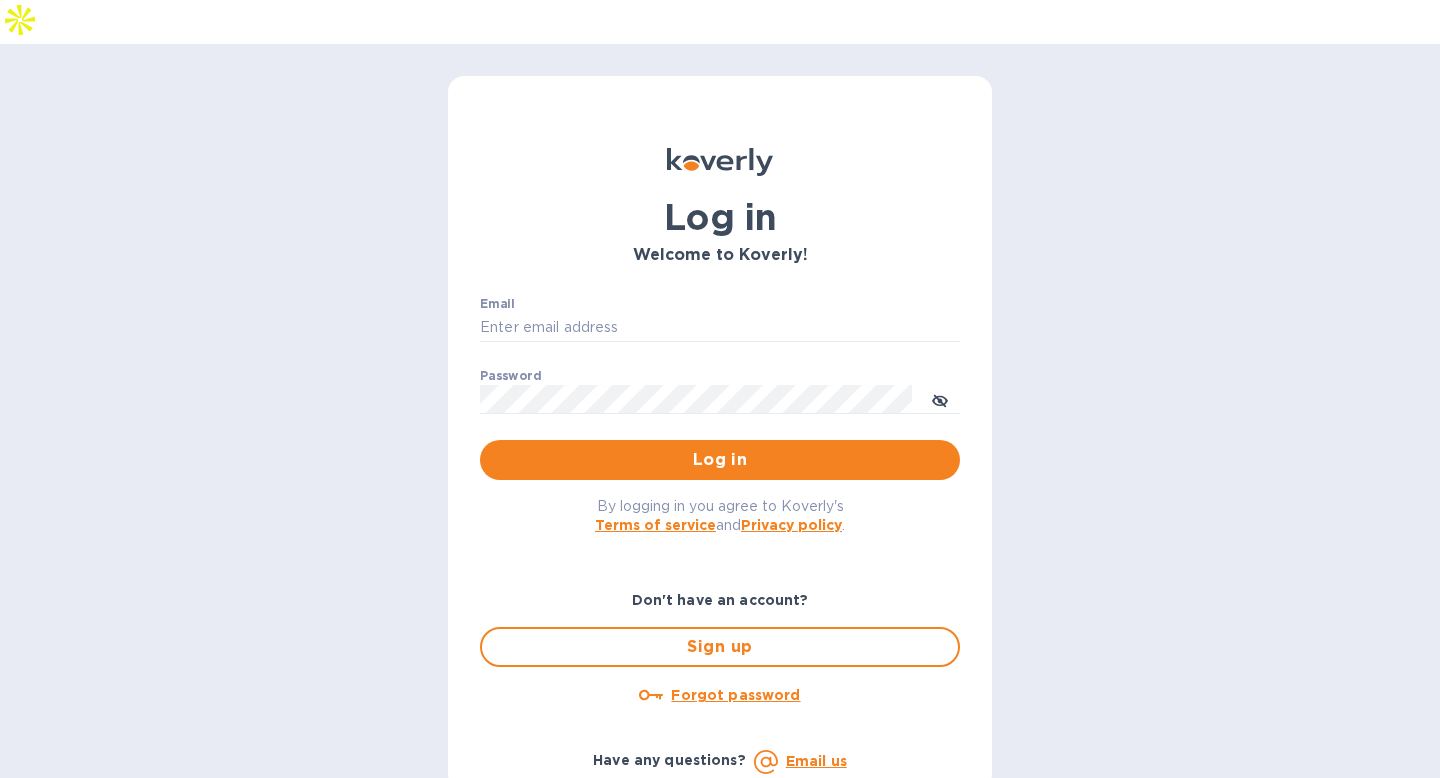 type on "[EMAIL]" 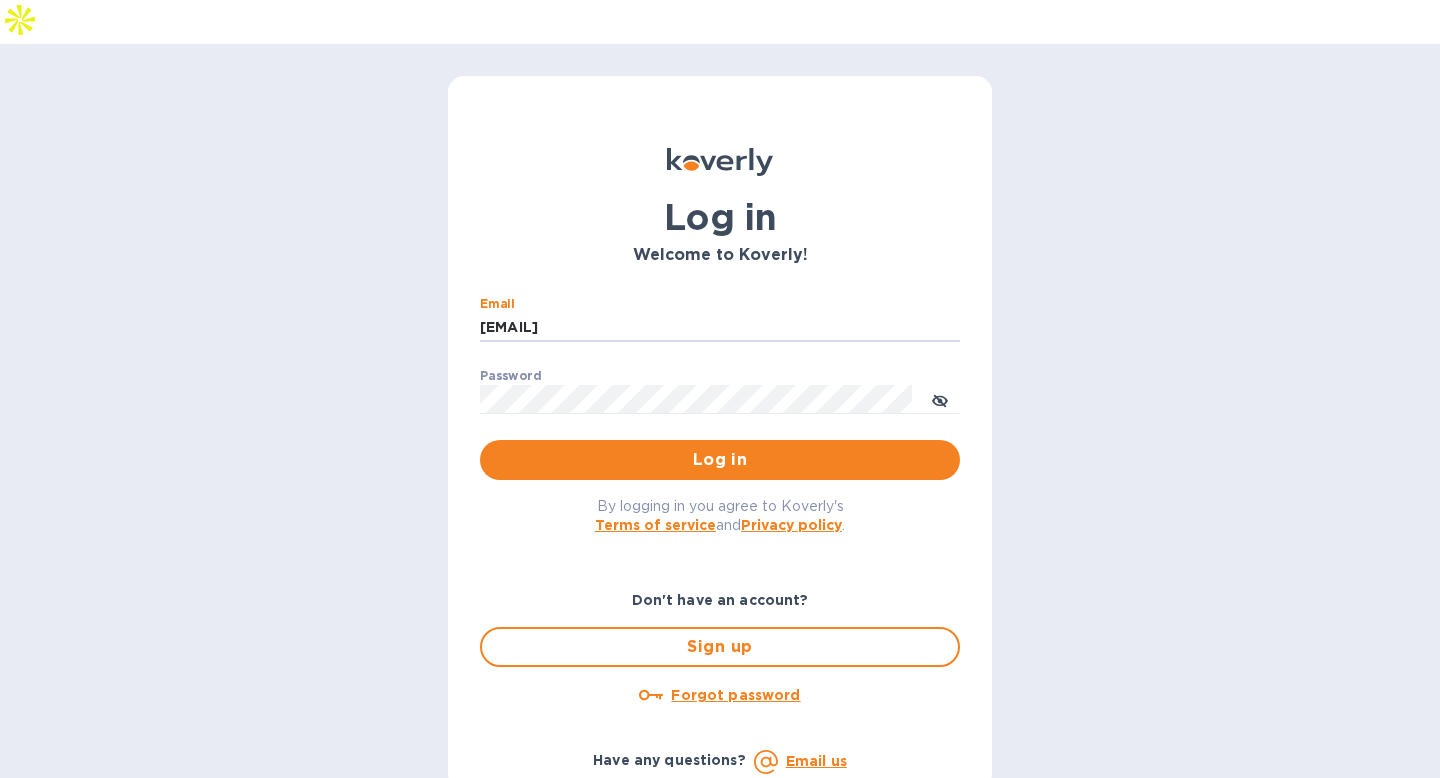 click on "Log in" at bounding box center (720, 460) 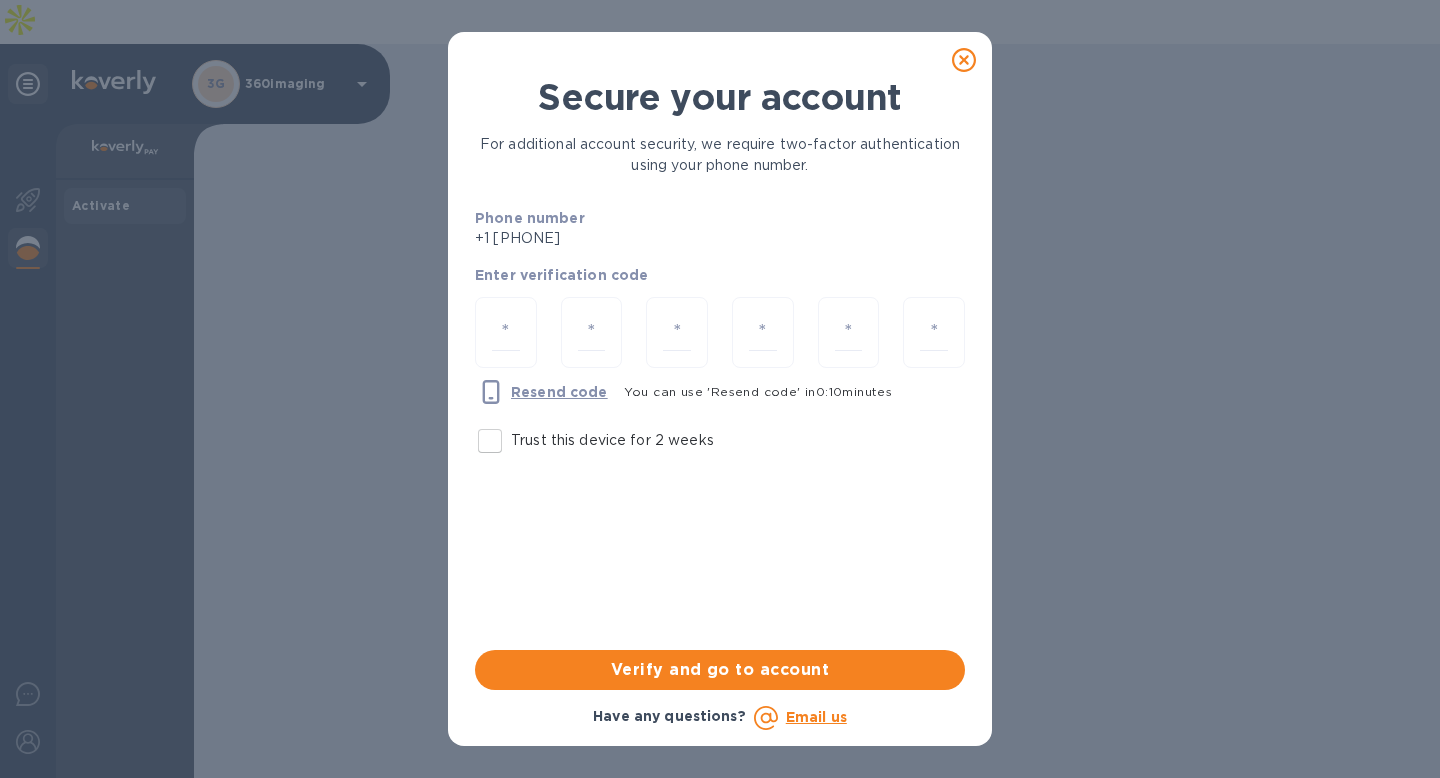 click on "Trust this device for 2 weeks" at bounding box center (490, 441) 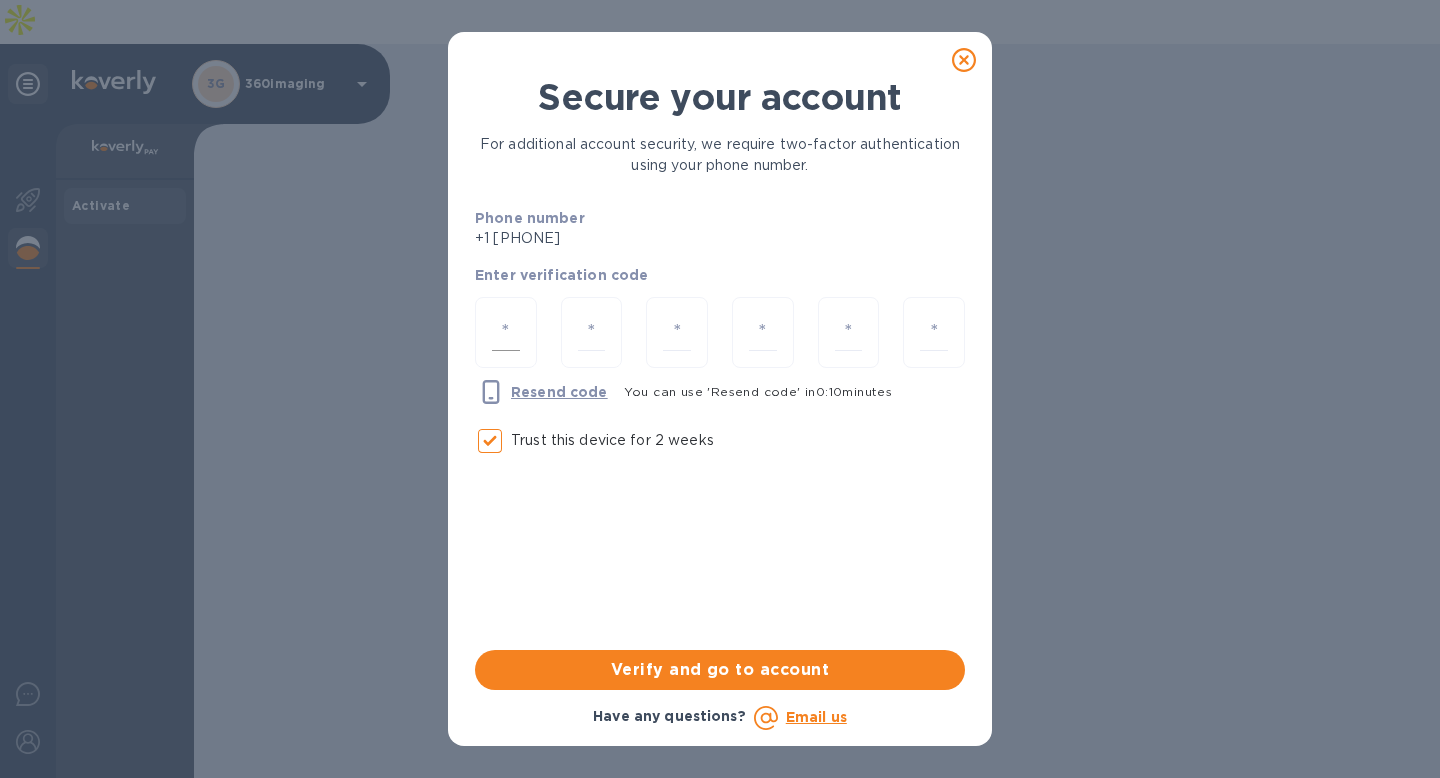 click at bounding box center [506, 332] 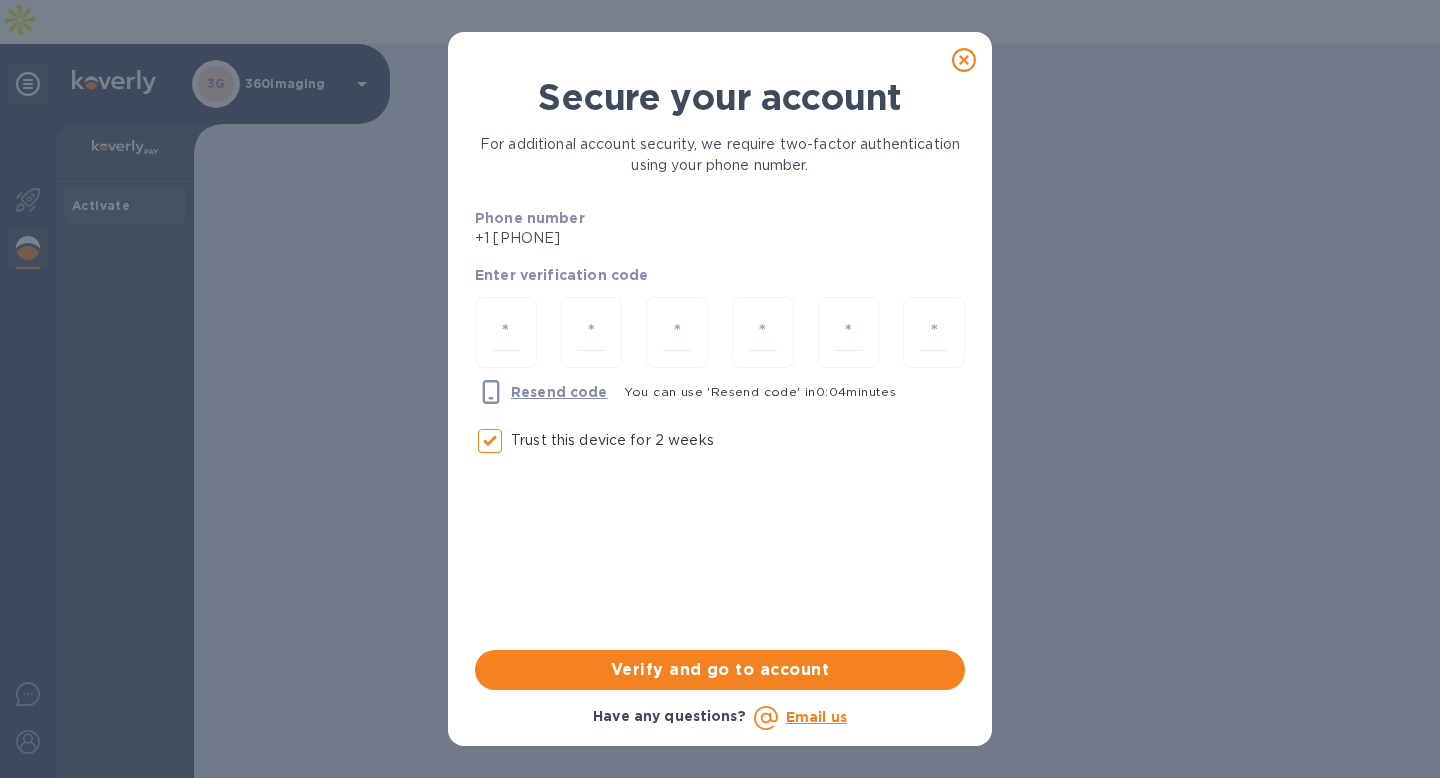 click on "+1 [PHONE]" at bounding box center [572, 238] 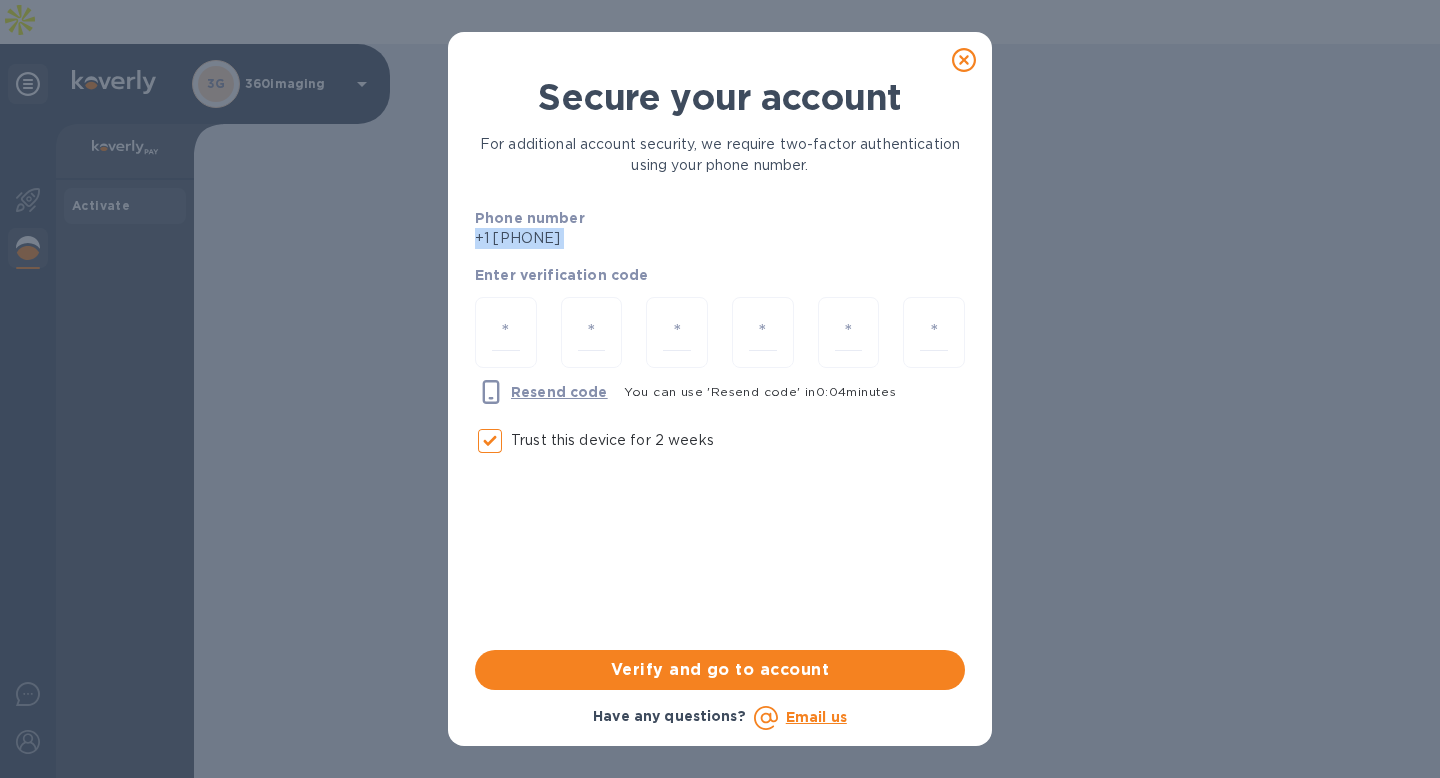 click on "+1 [PHONE]" at bounding box center [572, 238] 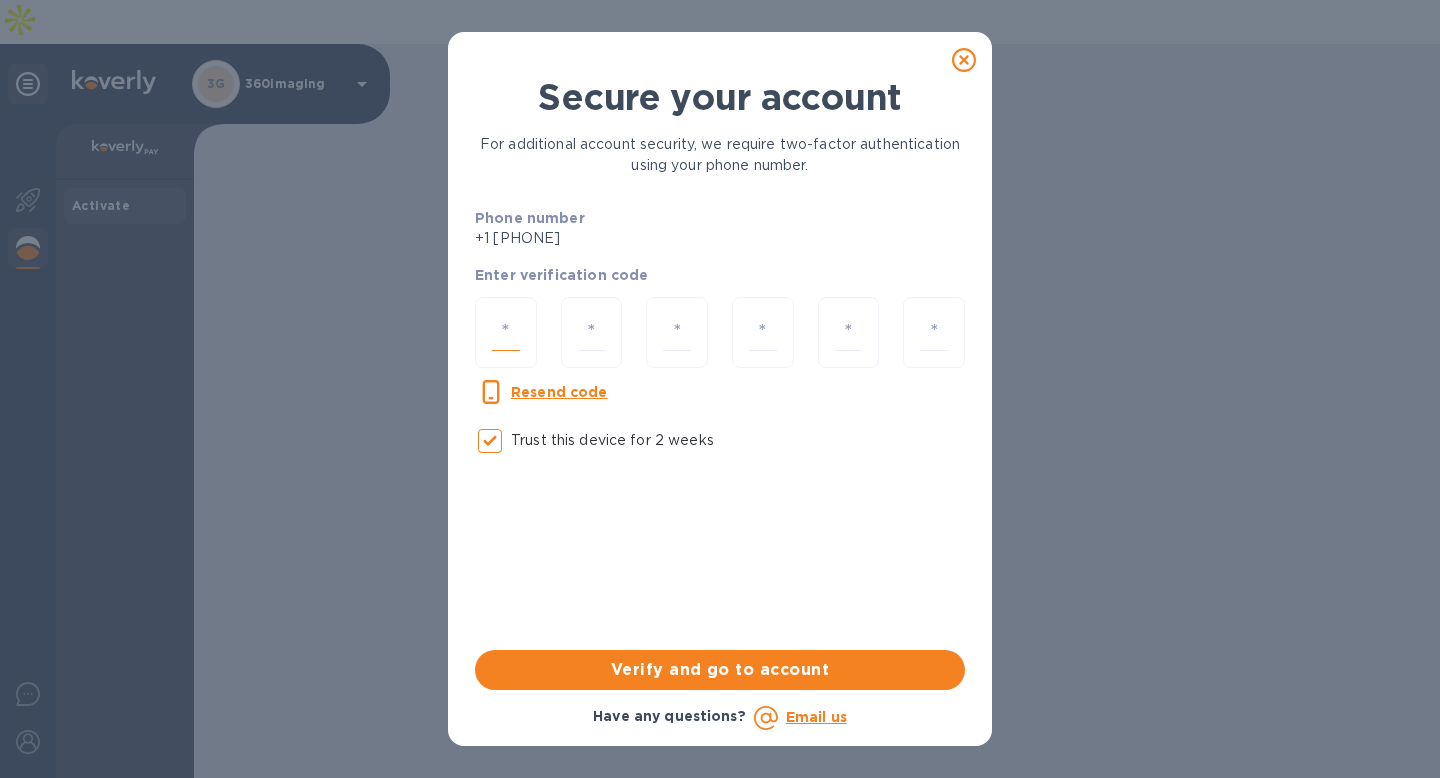 click at bounding box center [506, 332] 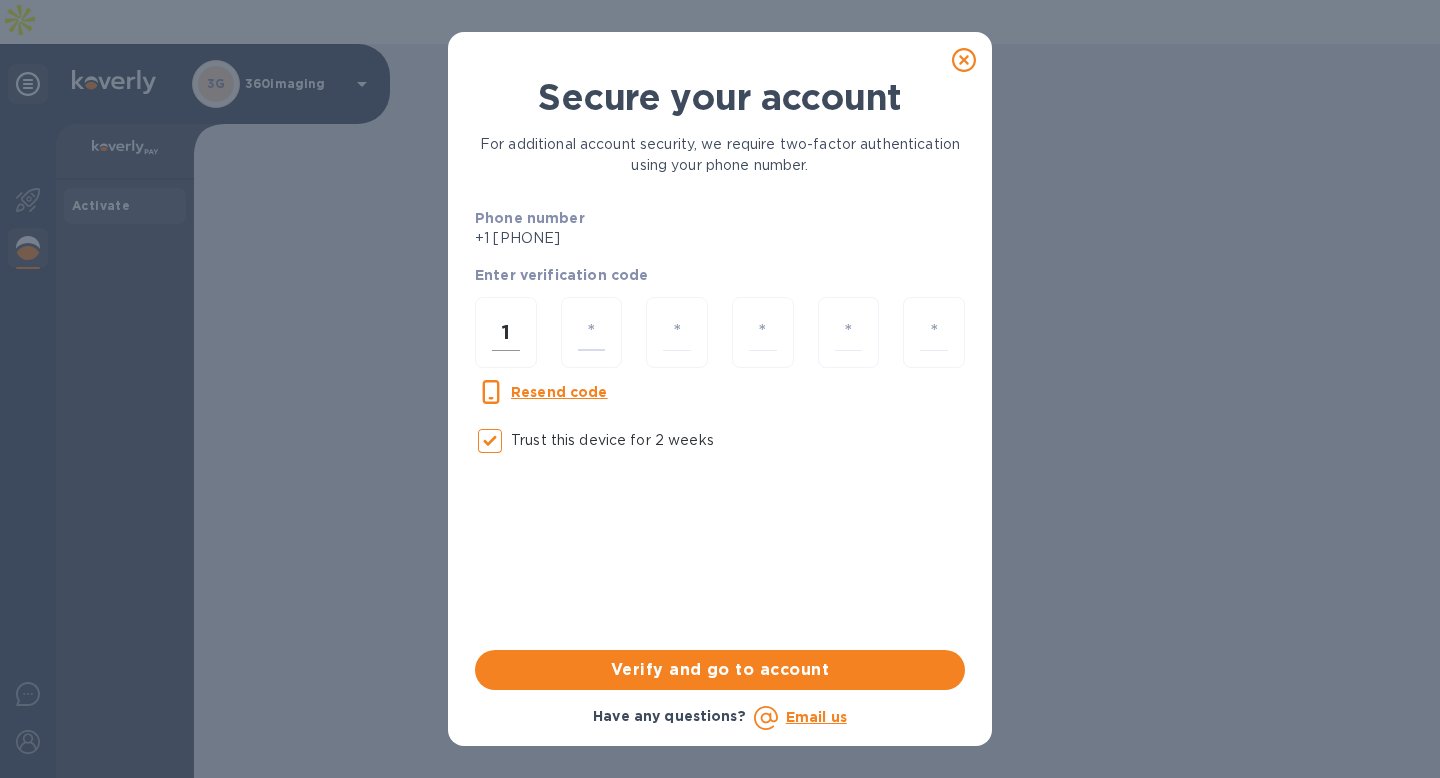 type on "7" 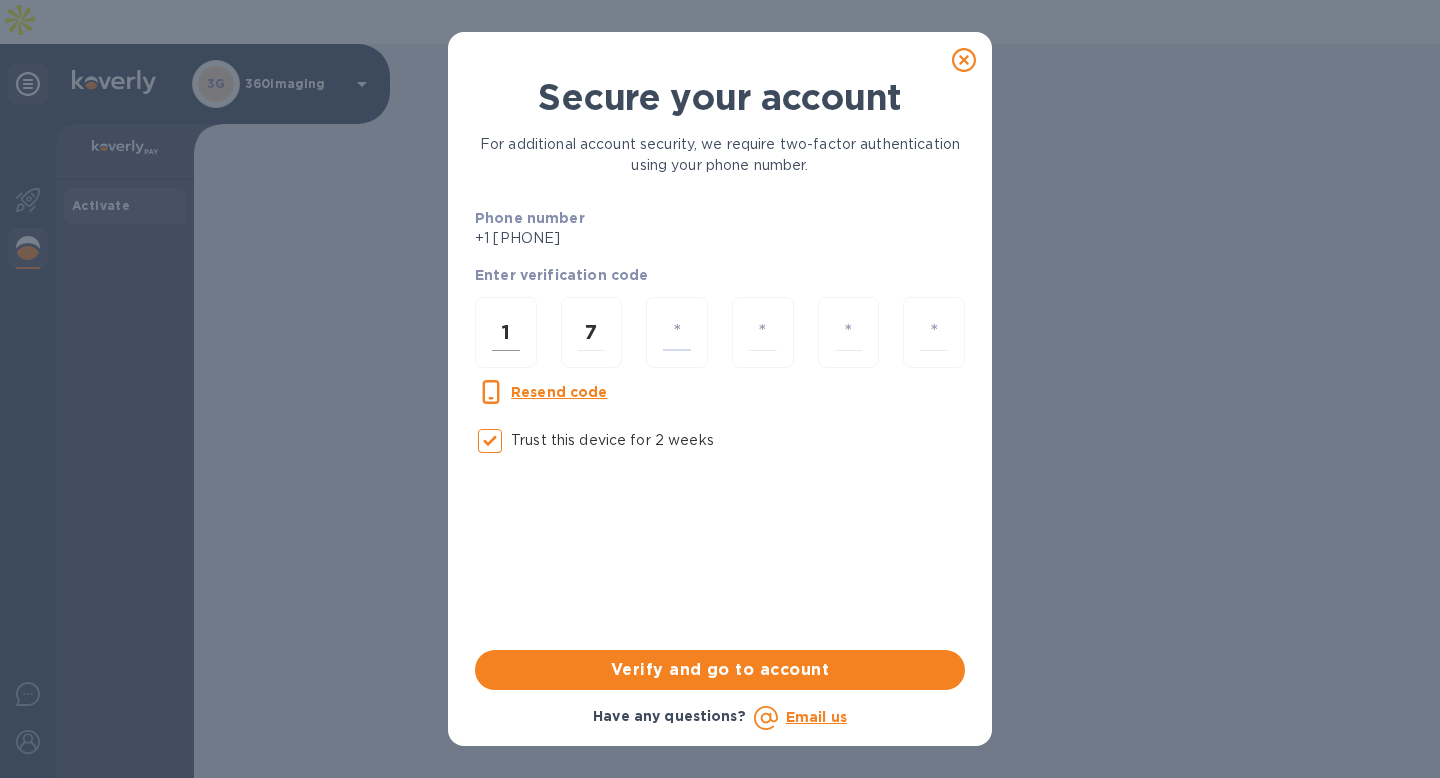 type on "1" 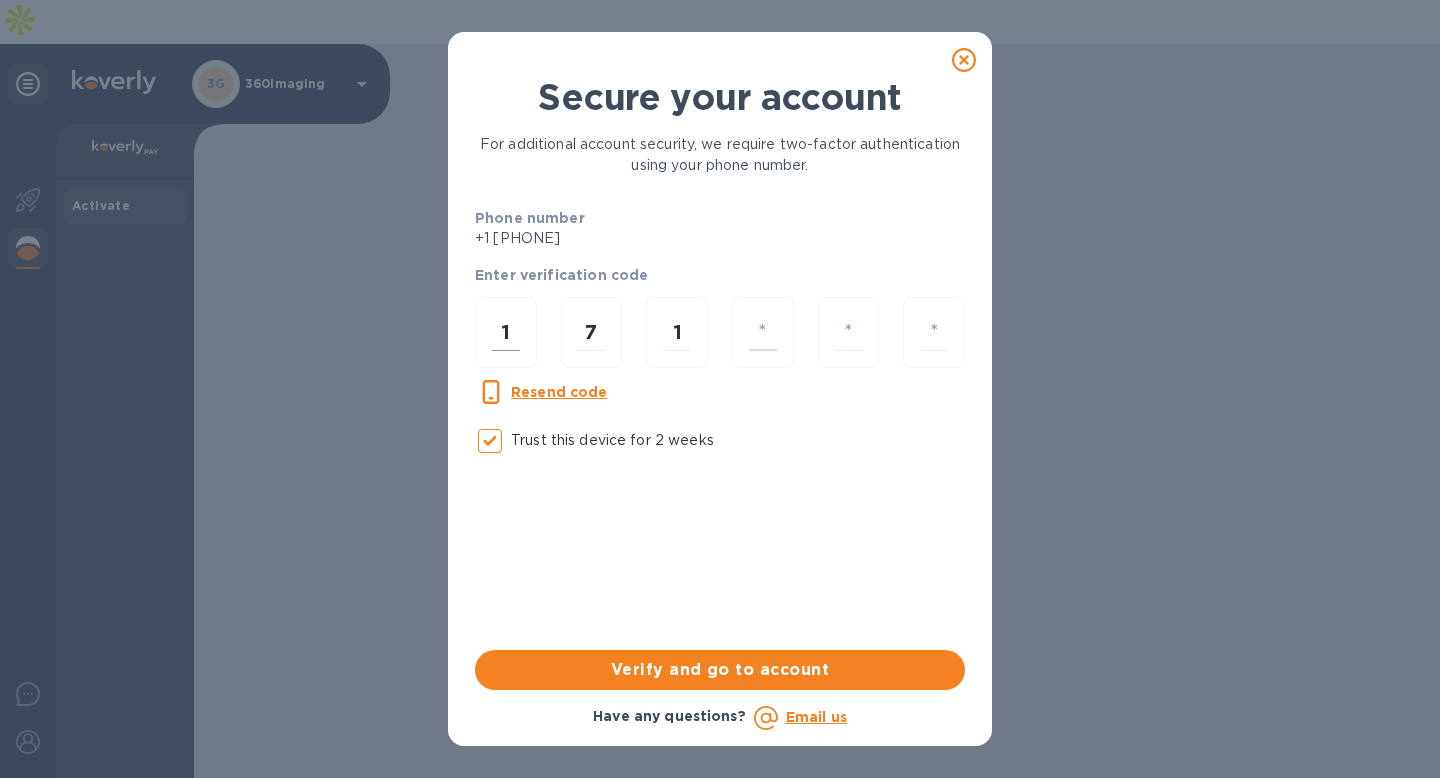 type on "1" 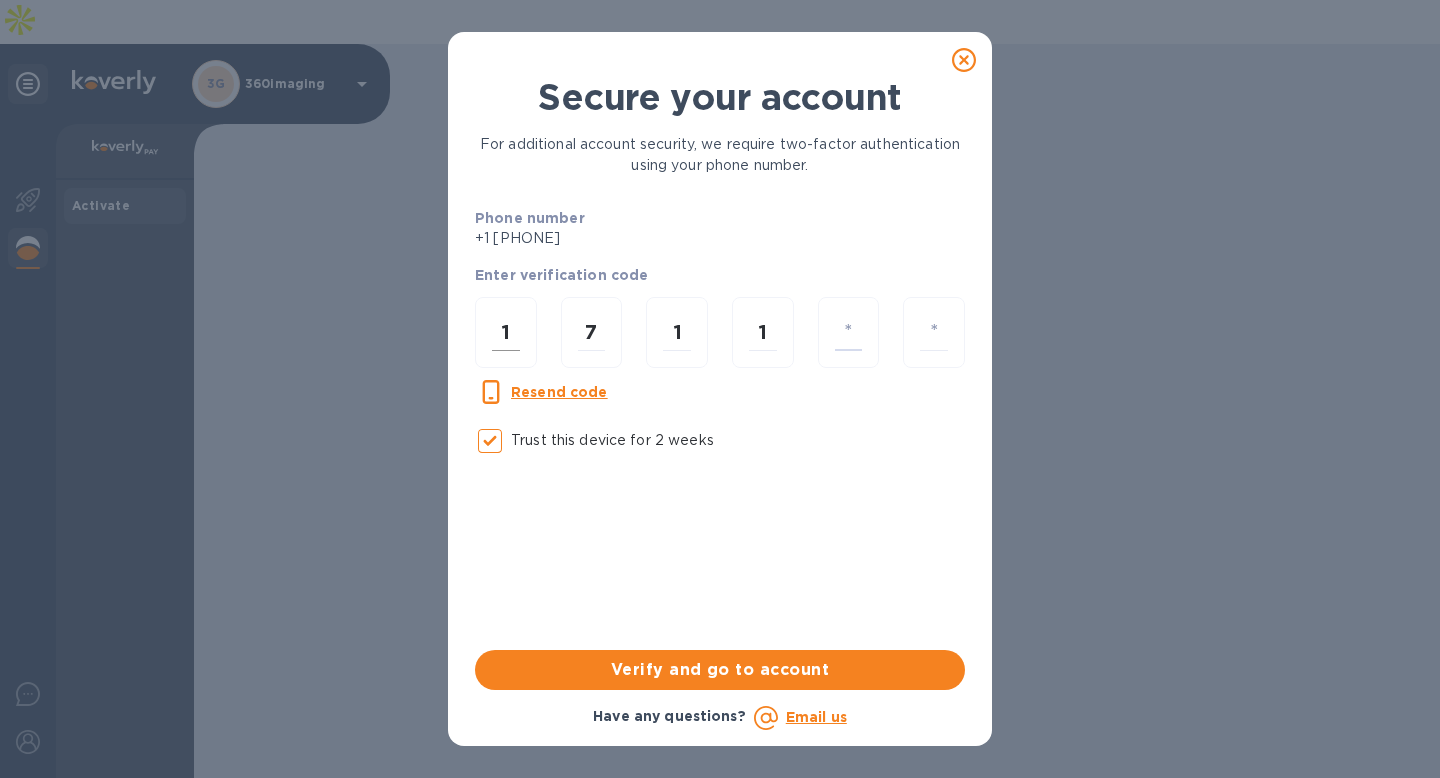 type on "5" 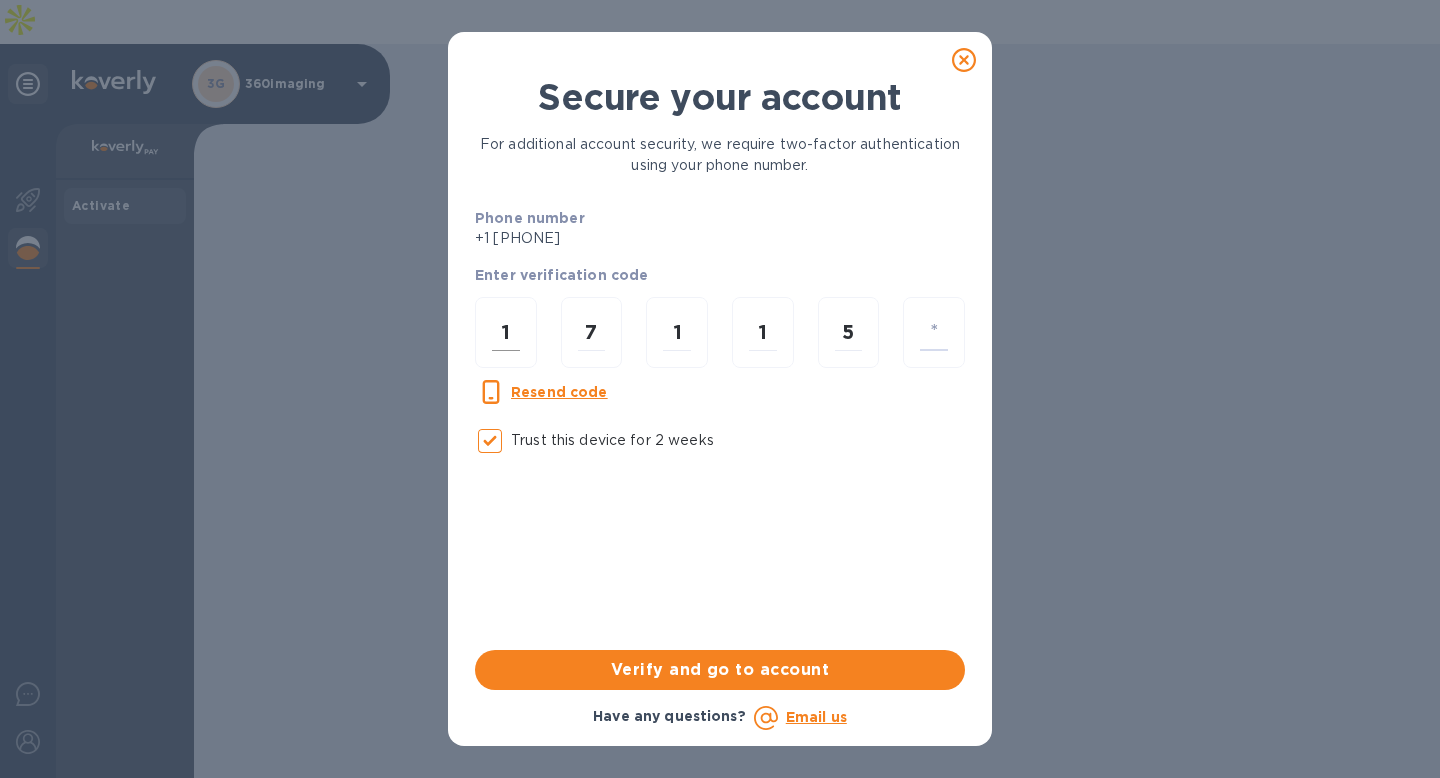type on "6" 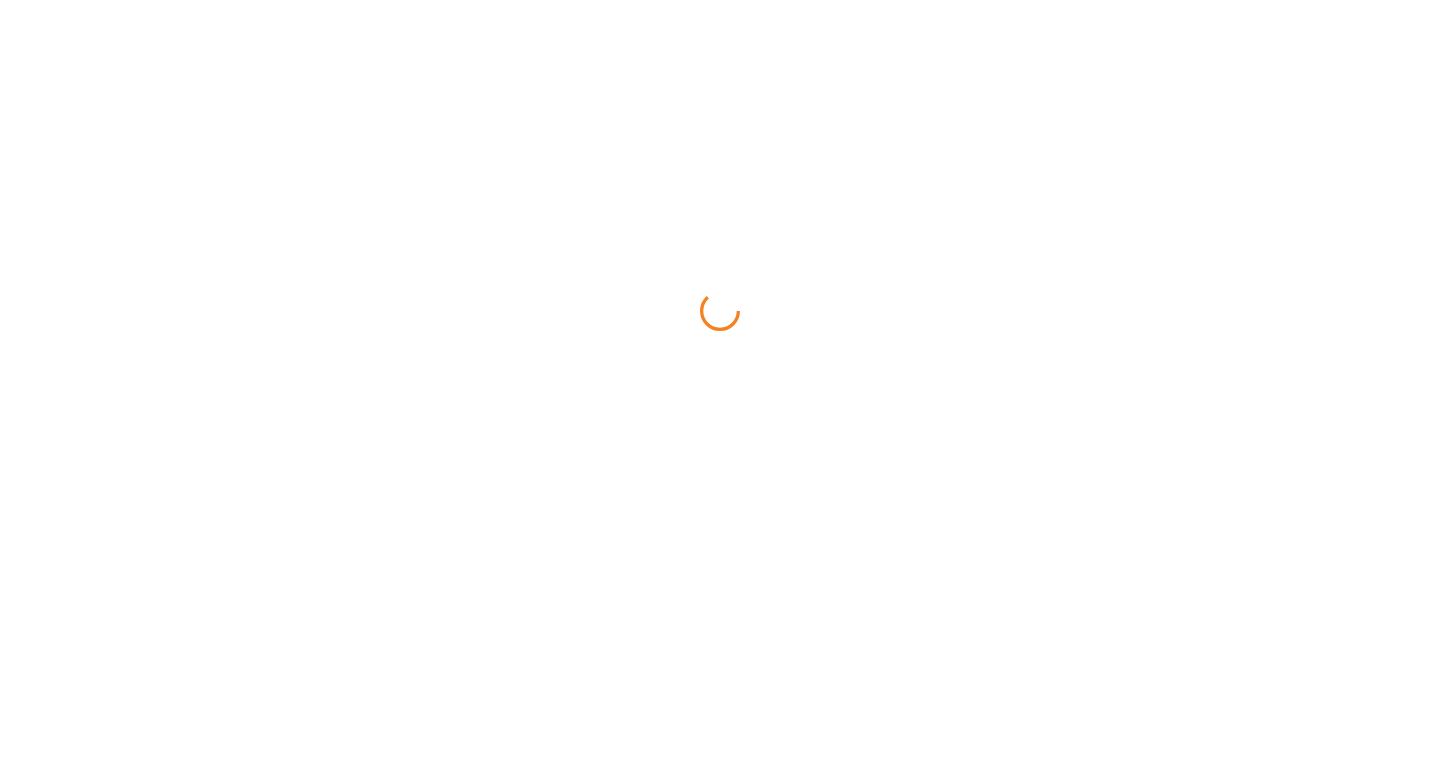 scroll, scrollTop: 0, scrollLeft: 0, axis: both 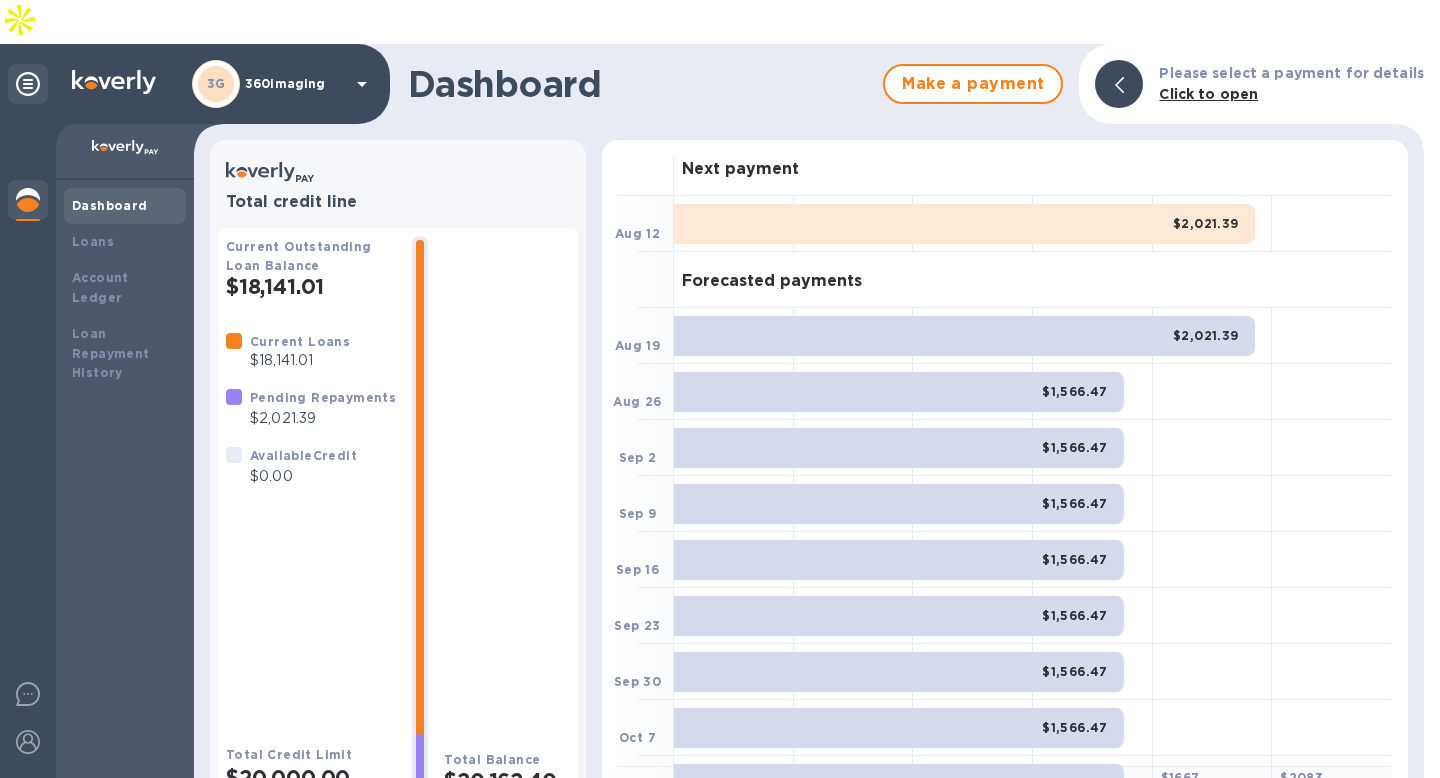 click on "3G 360imaging" at bounding box center (283, 84) 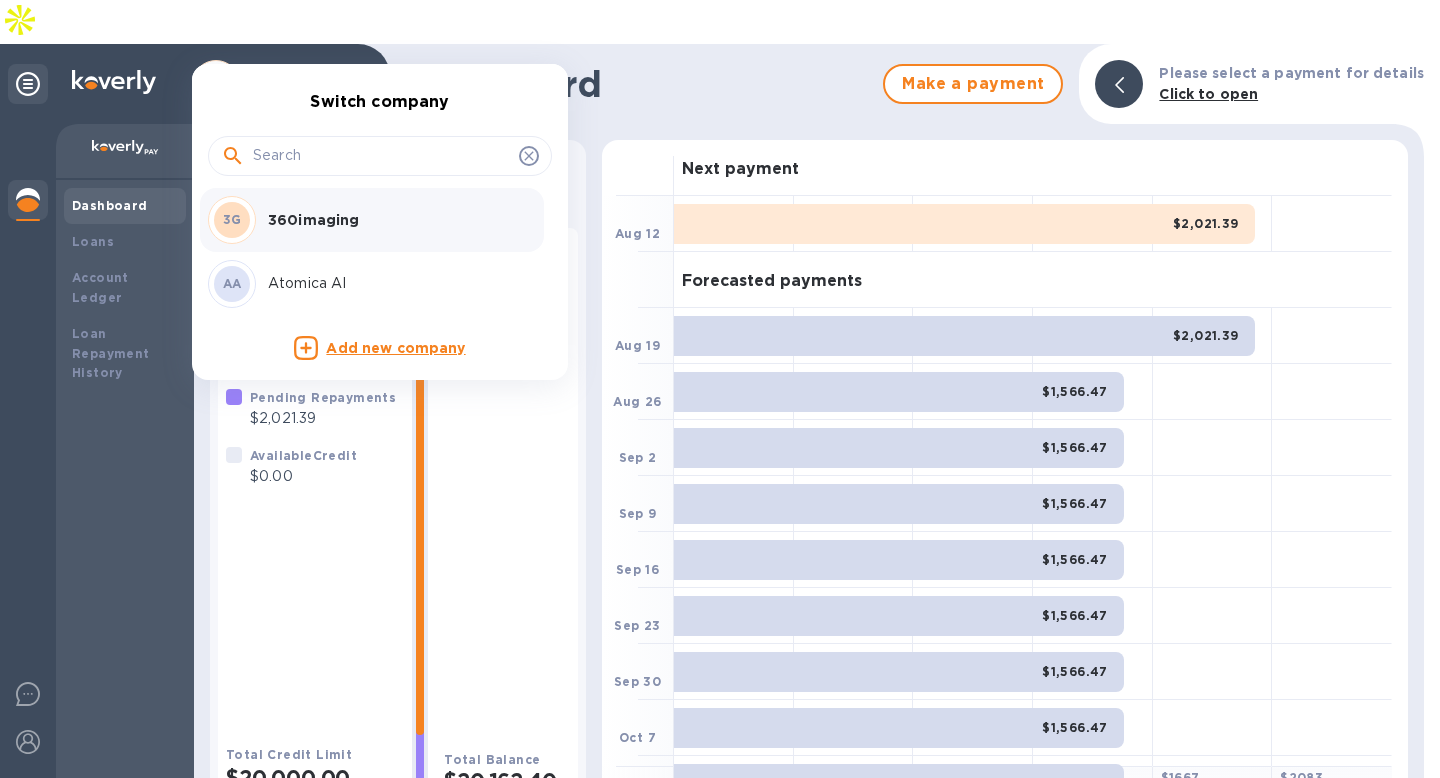 click at bounding box center [720, 389] 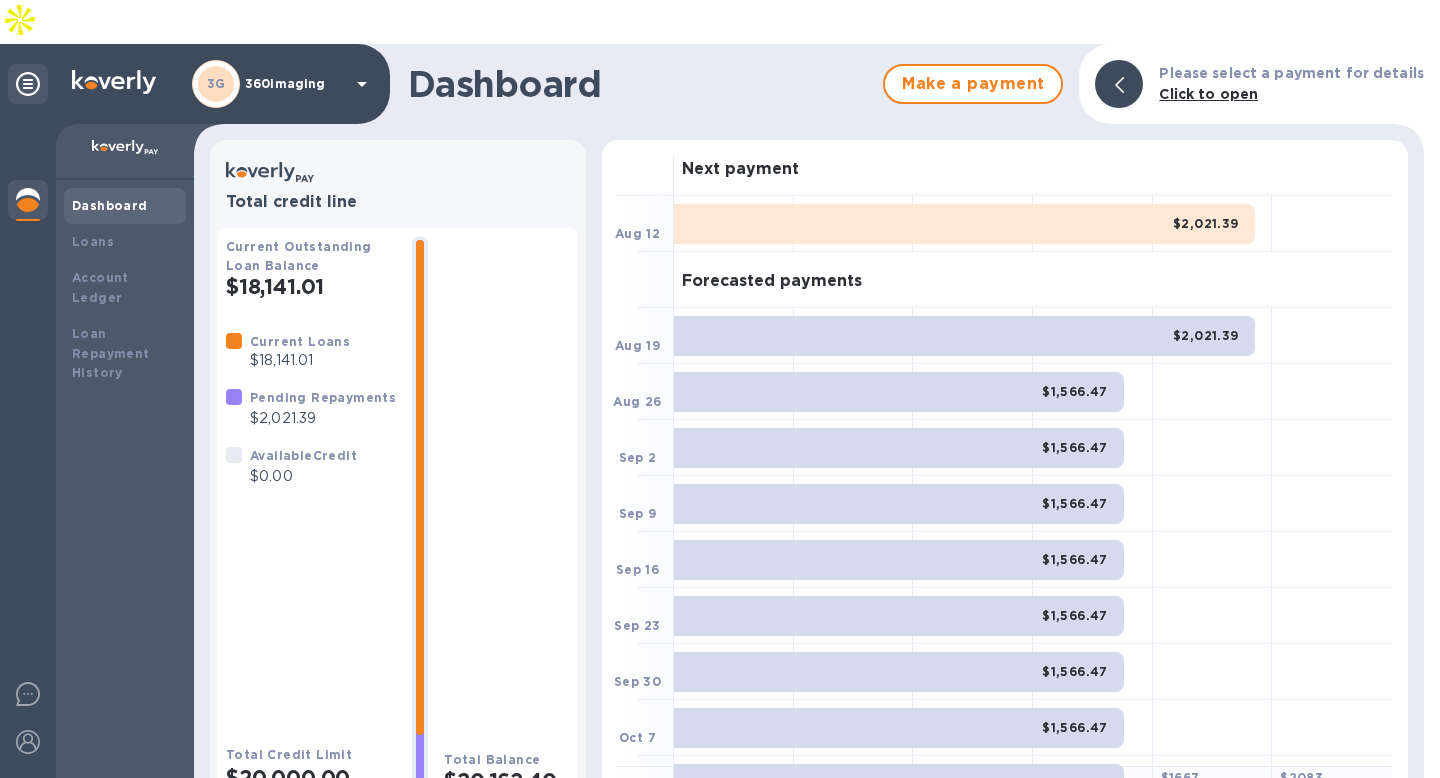 click on "360imaging" at bounding box center (295, 84) 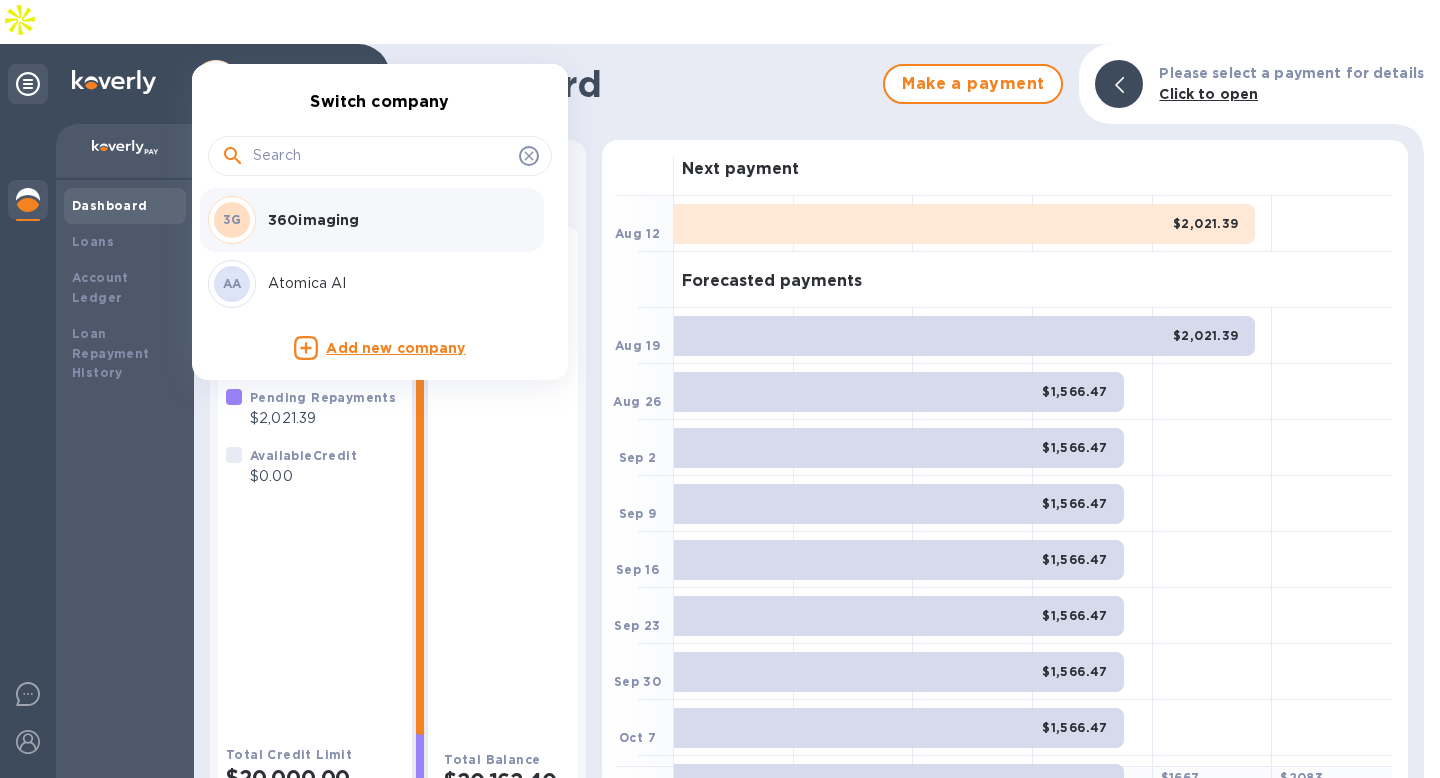 click on "Atomica AI" at bounding box center [394, 283] 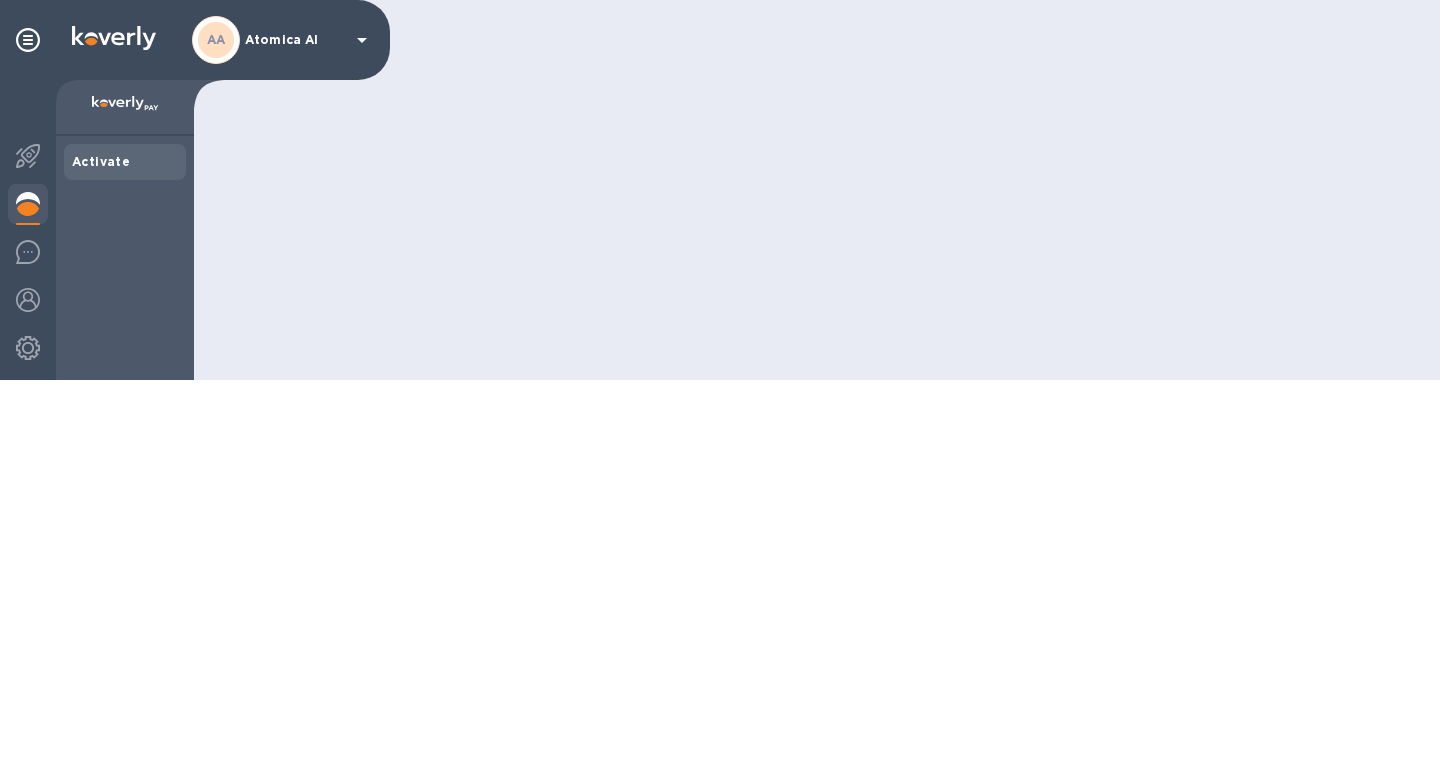 scroll, scrollTop: 0, scrollLeft: 0, axis: both 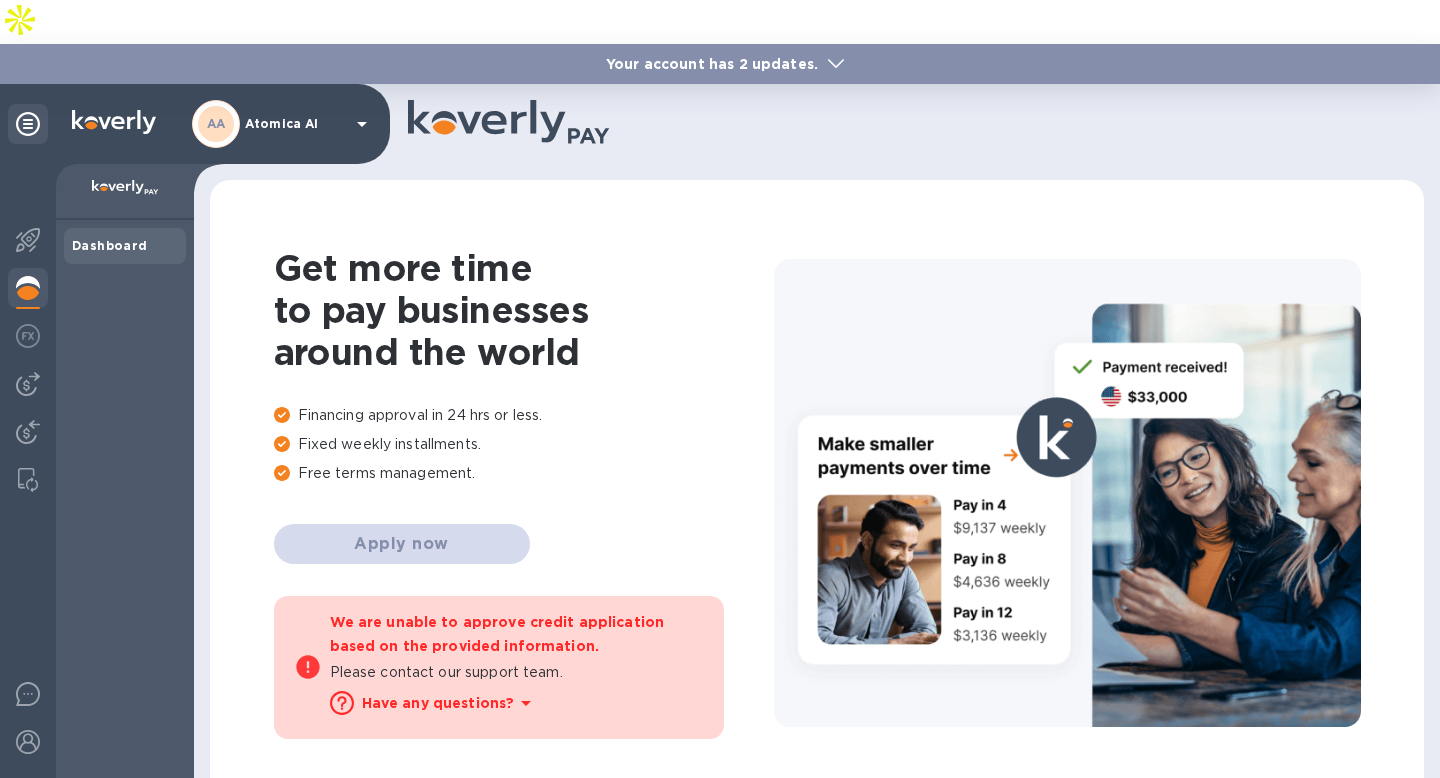 click on "Financing approval in 24 hrs or less." at bounding box center (524, 415) 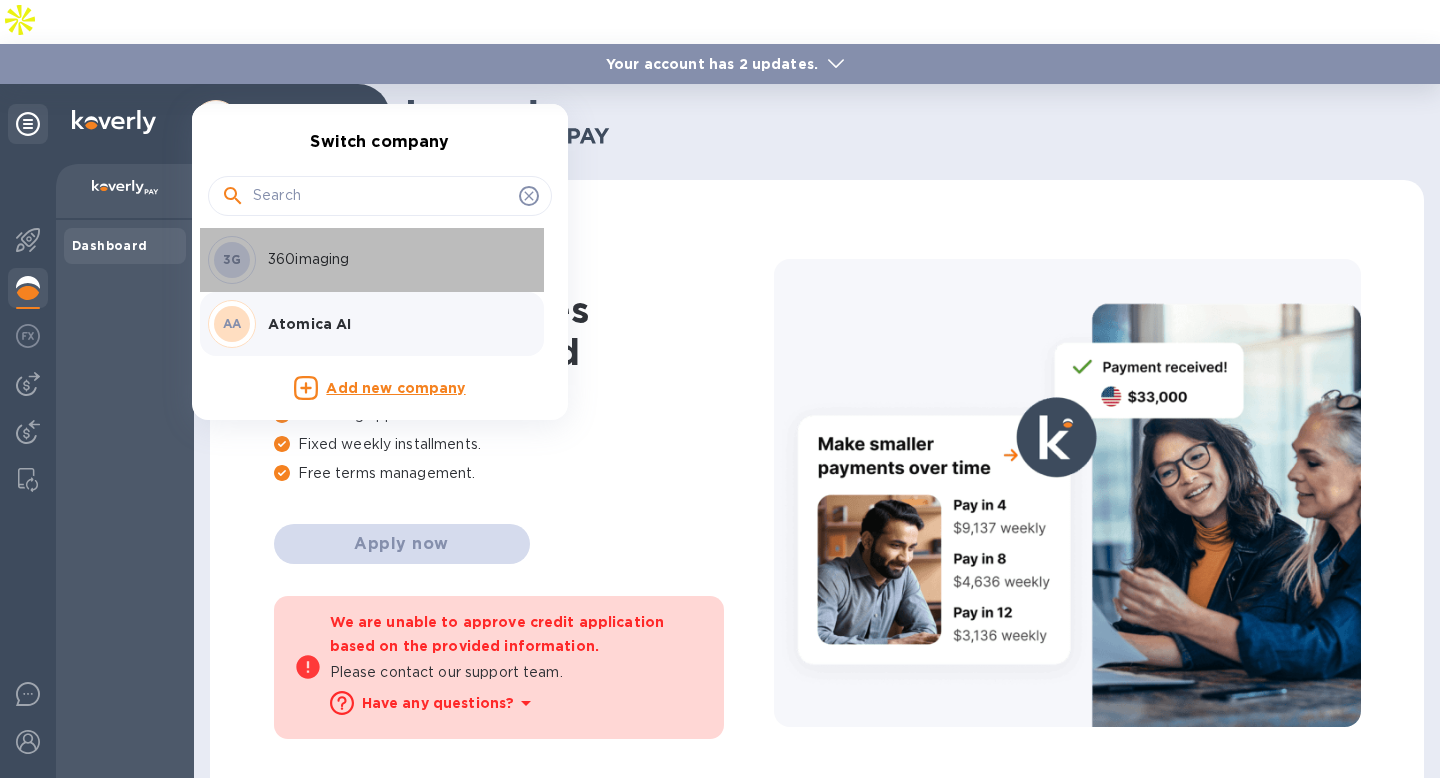 click on "360imaging" at bounding box center (394, 259) 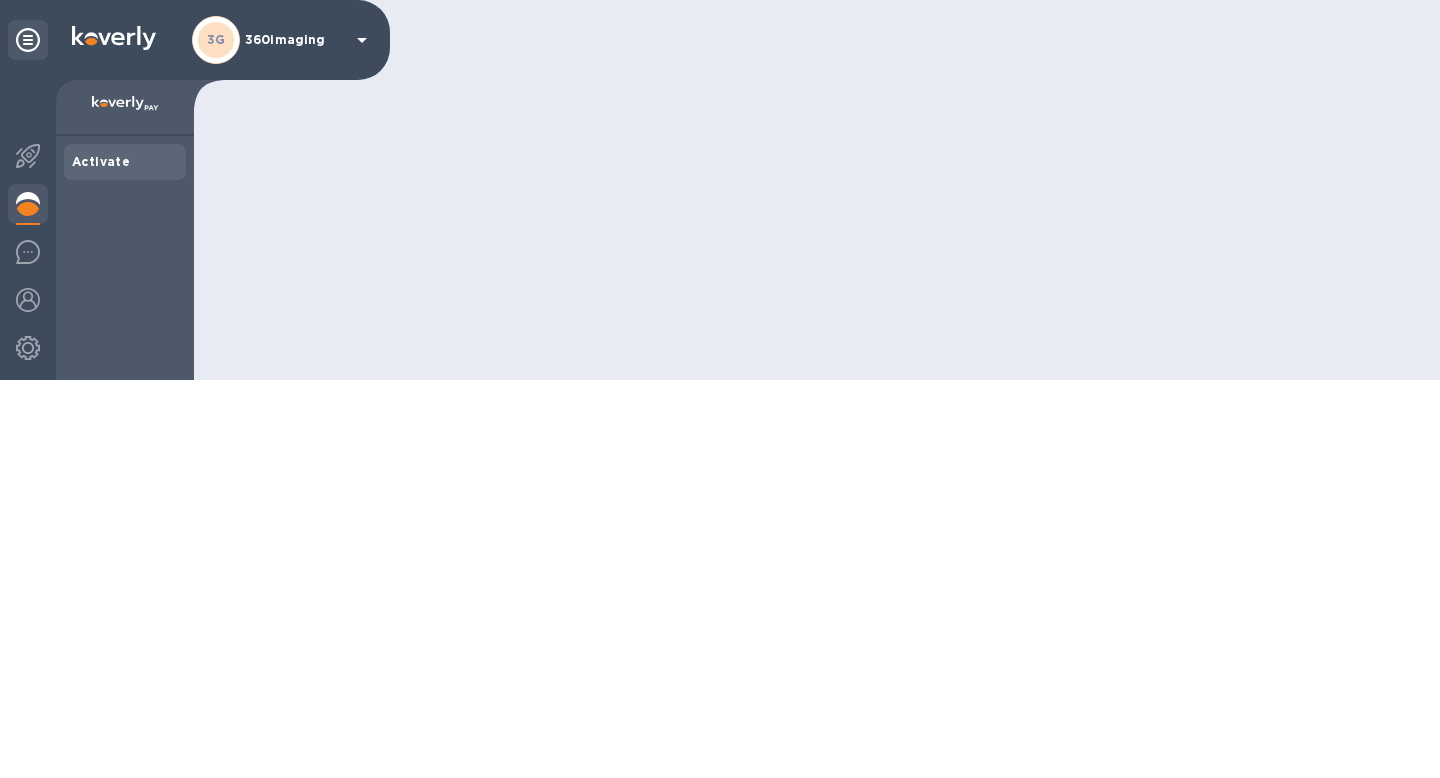 scroll, scrollTop: 0, scrollLeft: 0, axis: both 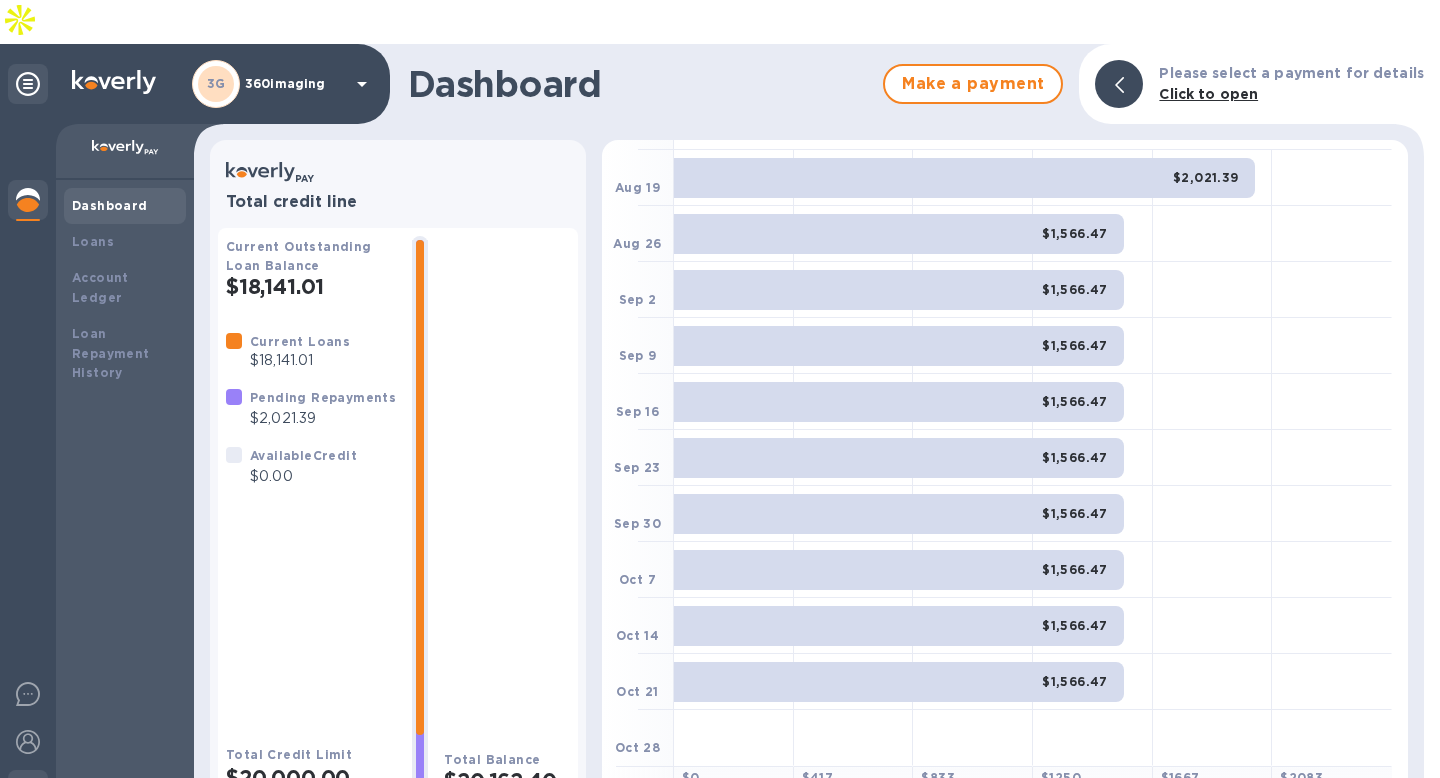 click at bounding box center [28, 790] 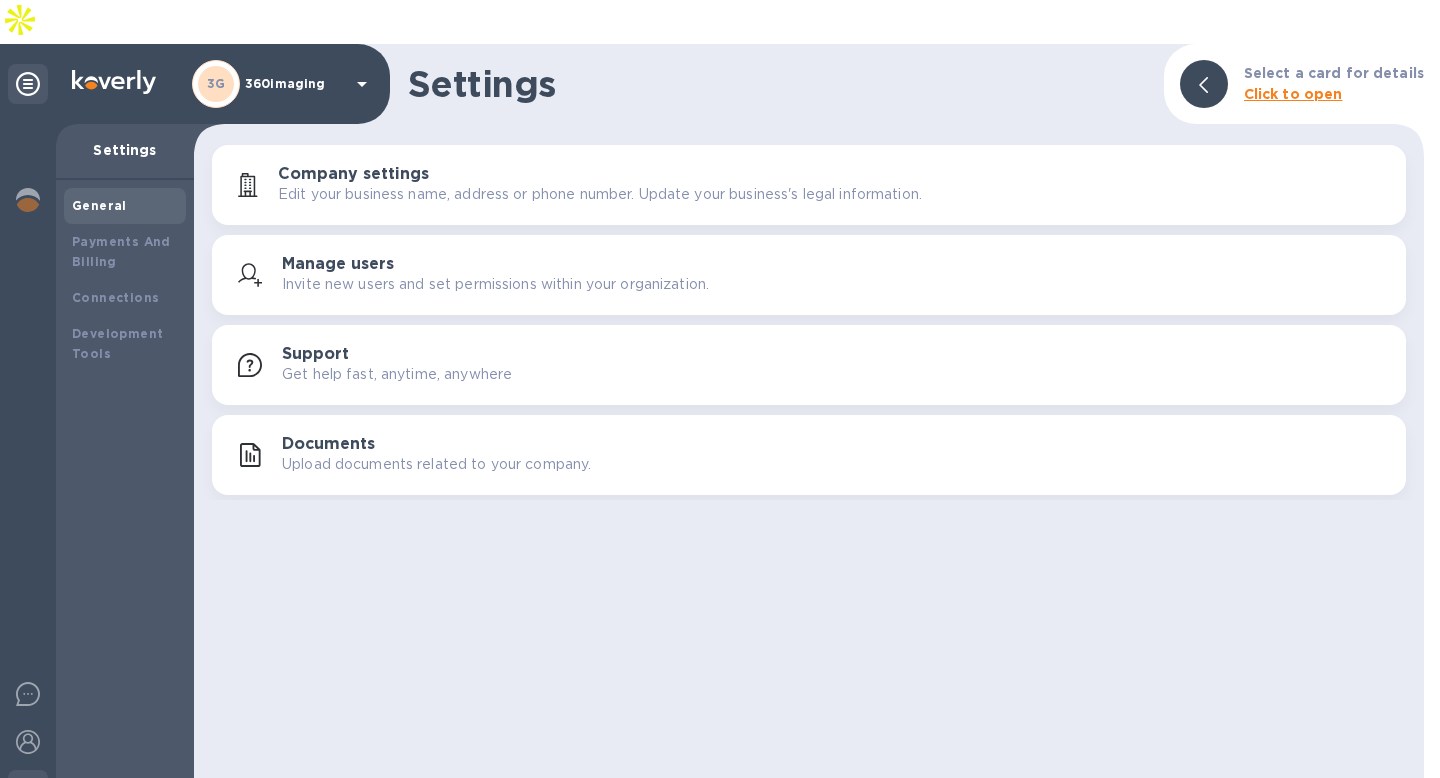 click 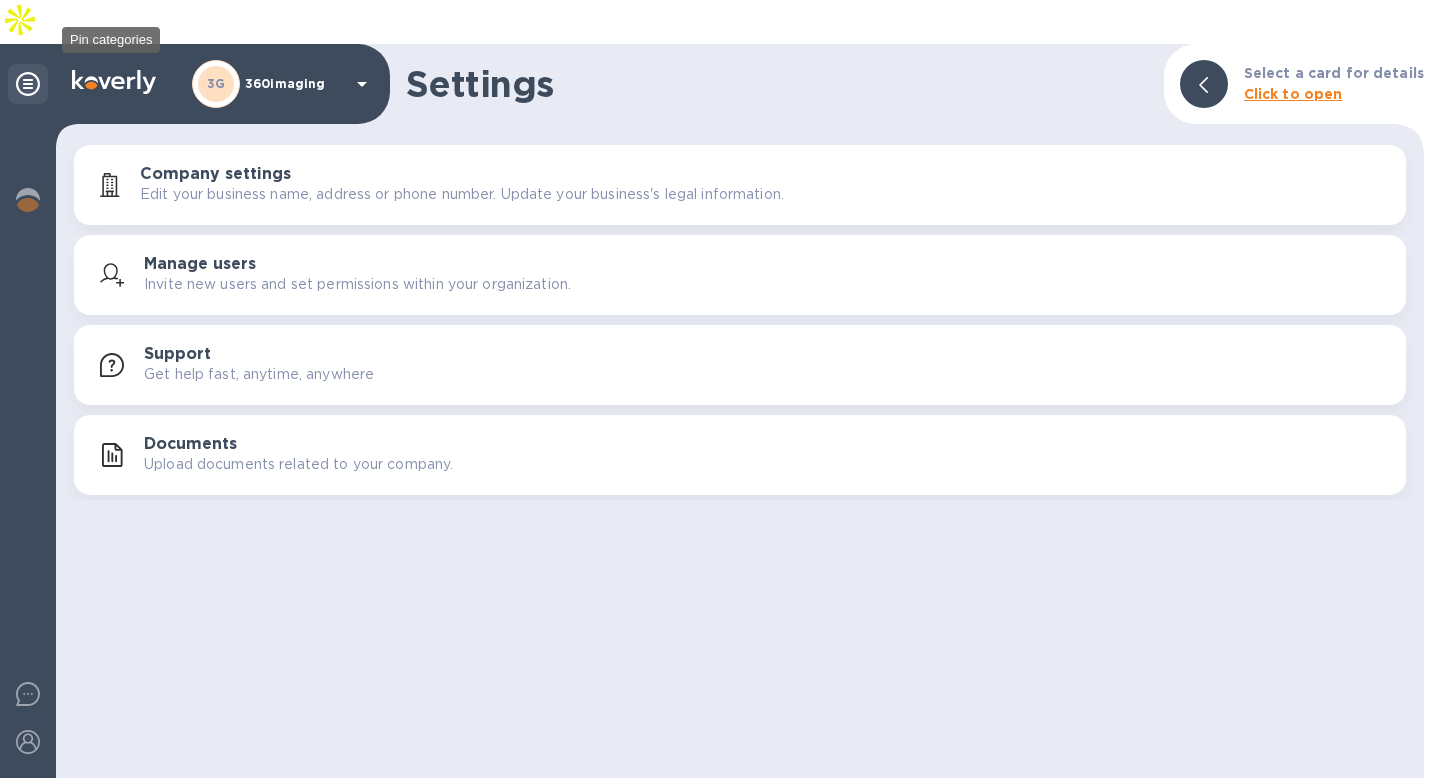 click at bounding box center [28, 84] 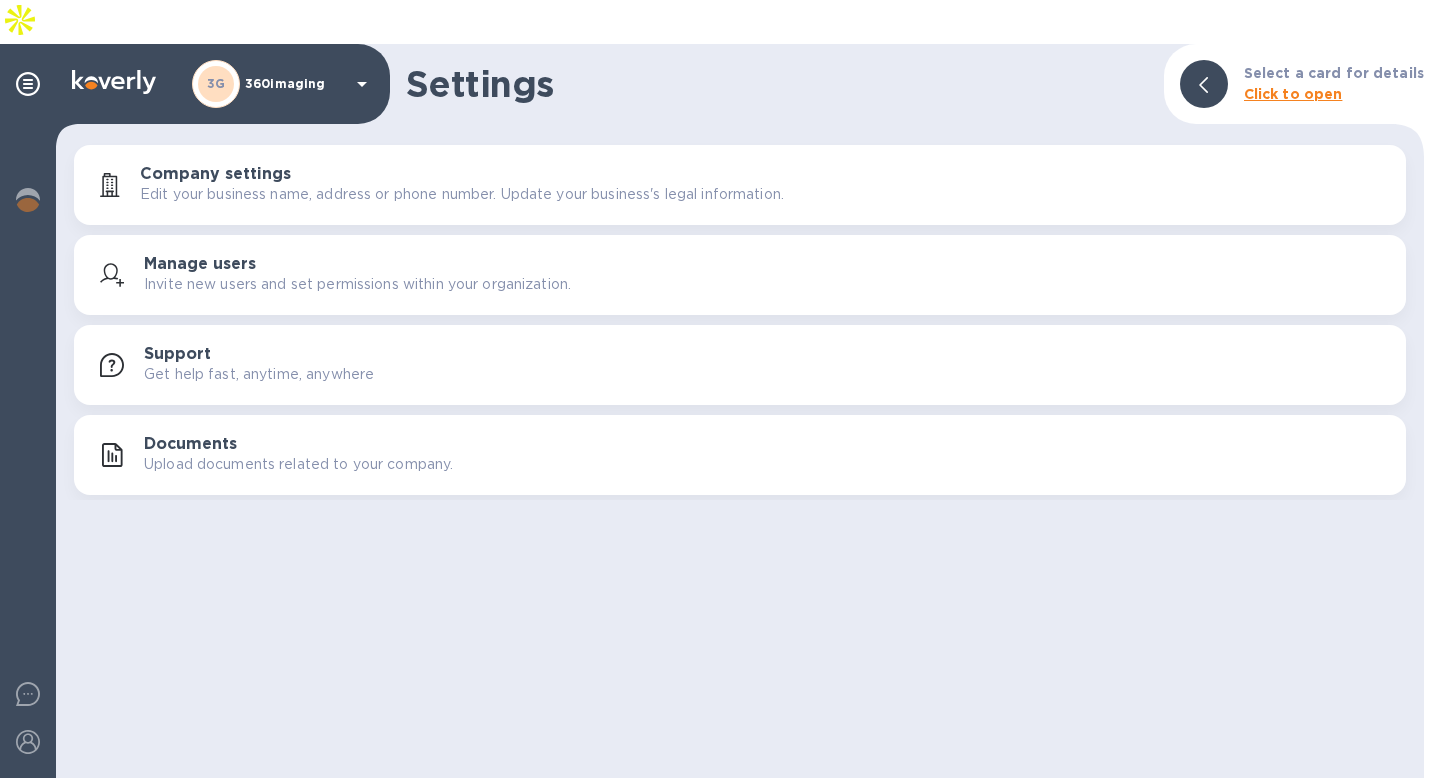 click on "3G" at bounding box center (216, 83) 